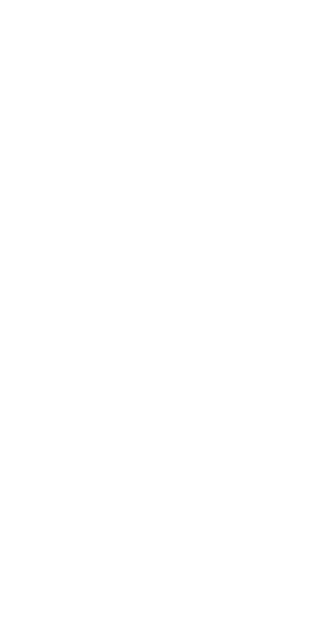 scroll, scrollTop: 0, scrollLeft: 0, axis: both 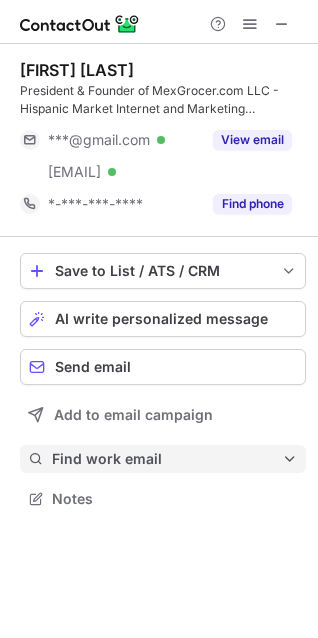 click on "Find work email" at bounding box center [167, 459] 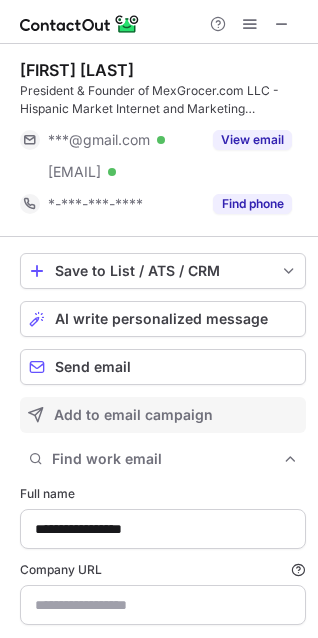type on "**********" 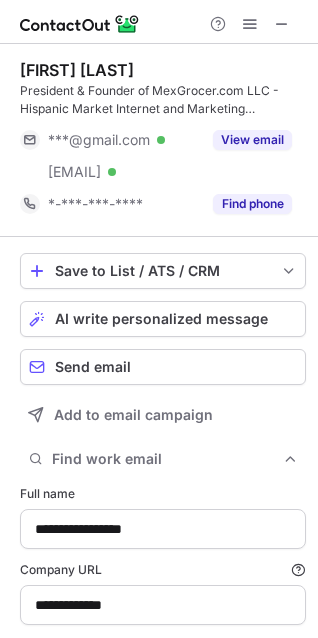 scroll, scrollTop: 103, scrollLeft: 0, axis: vertical 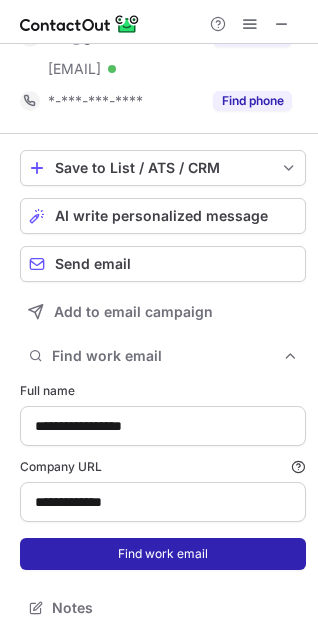 drag, startPoint x: 124, startPoint y: 539, endPoint x: 126, endPoint y: 519, distance: 20.09975 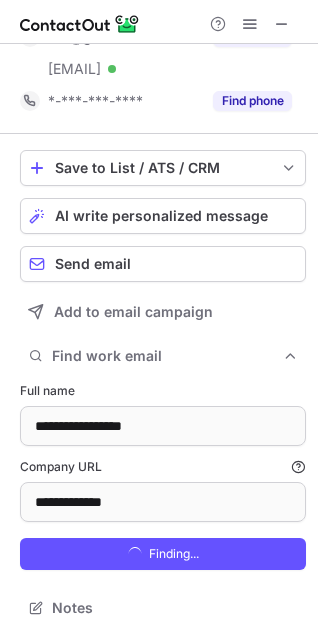 scroll, scrollTop: 10, scrollLeft: 10, axis: both 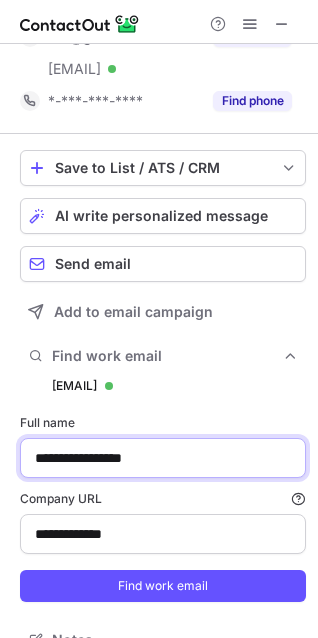 click on "**********" at bounding box center [163, 458] 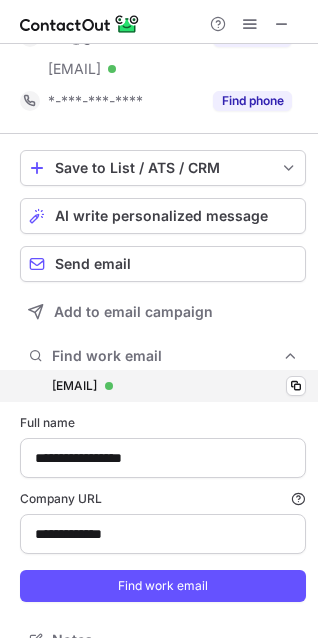 click on "ihernandez@mexgrocer.com ihernandez@mexgrocer.com Verified Copy" at bounding box center [163, 386] 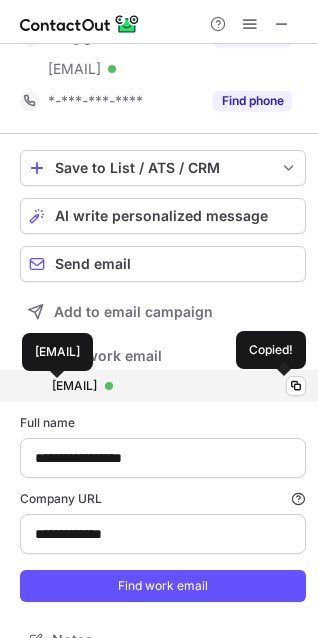 scroll, scrollTop: 0, scrollLeft: 0, axis: both 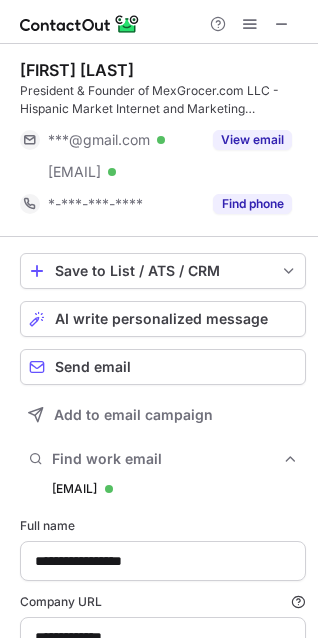 click on "President & Founder of MexGrocer.com LLC - Hispanic Market Internet and Marketing Consultant" at bounding box center (163, 100) 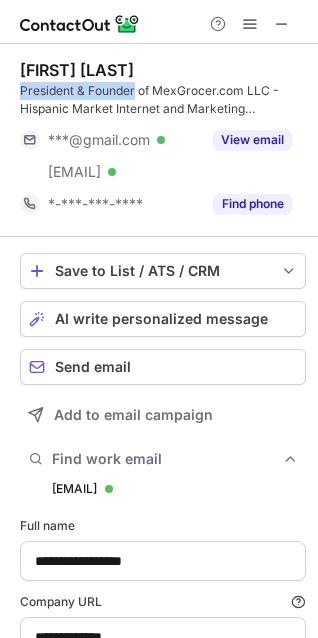 drag, startPoint x: 51, startPoint y: 89, endPoint x: 100, endPoint y: 93, distance: 49.162994 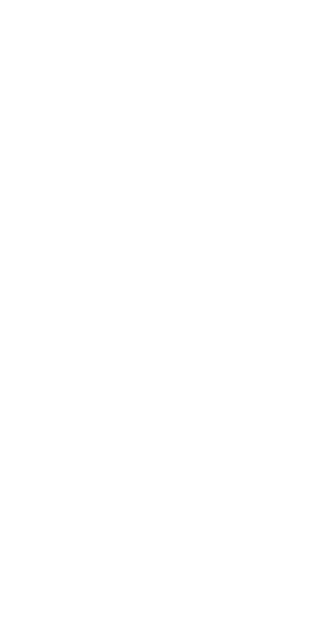 scroll, scrollTop: 0, scrollLeft: 0, axis: both 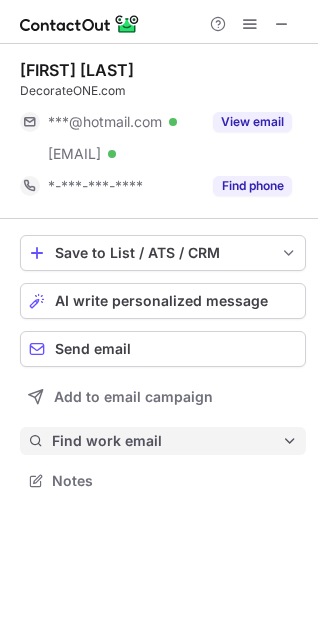 click on "Find work email" at bounding box center [167, 441] 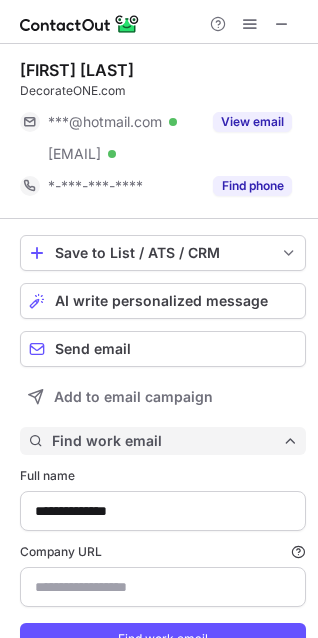 scroll, scrollTop: 10, scrollLeft: 10, axis: both 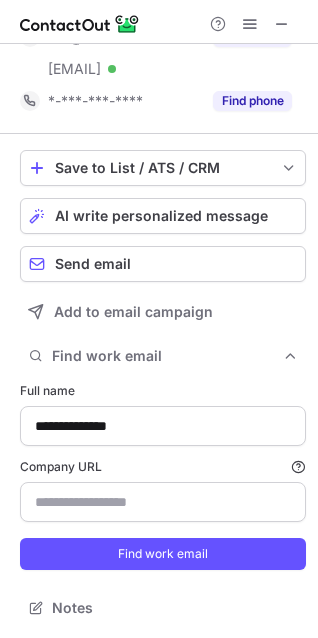 type on "**********" 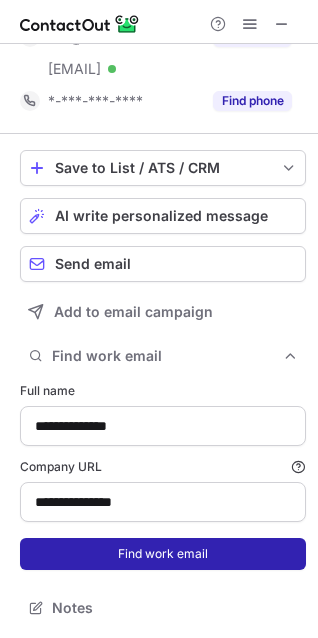 click on "Find work email" at bounding box center [163, 554] 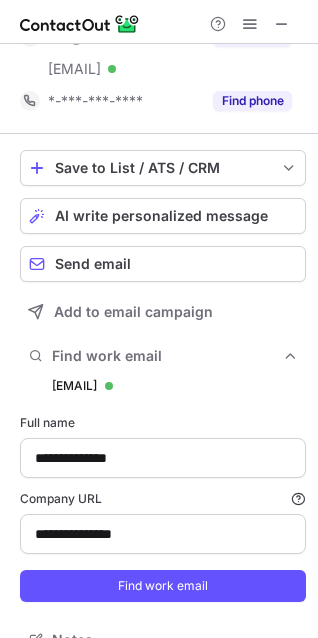 scroll, scrollTop: 10, scrollLeft: 10, axis: both 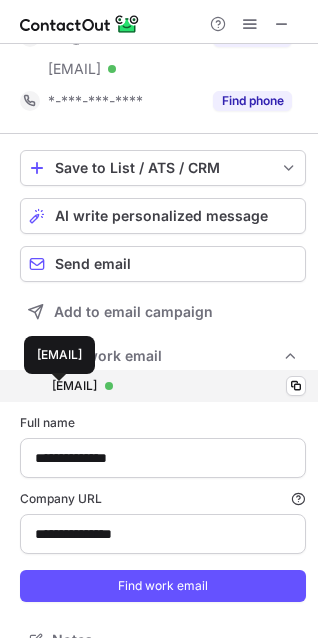 click on "jimmy@decorateone.com" at bounding box center [74, 386] 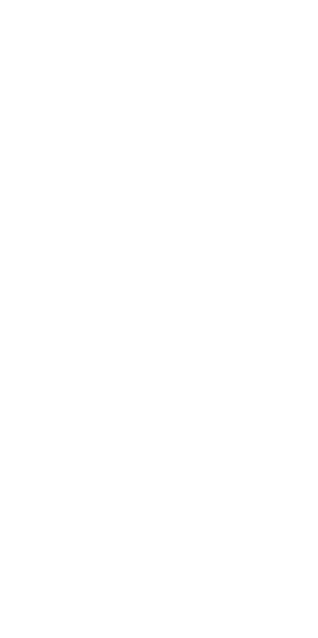 scroll, scrollTop: 0, scrollLeft: 0, axis: both 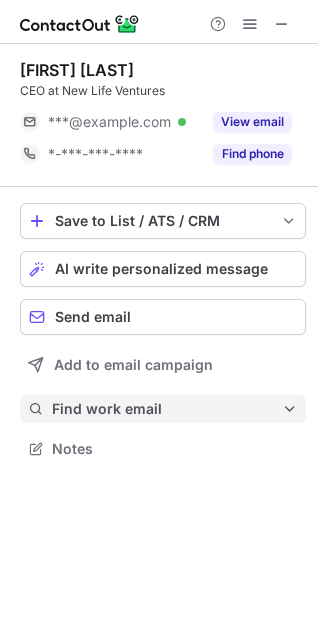 click on "Find work email" at bounding box center [167, 409] 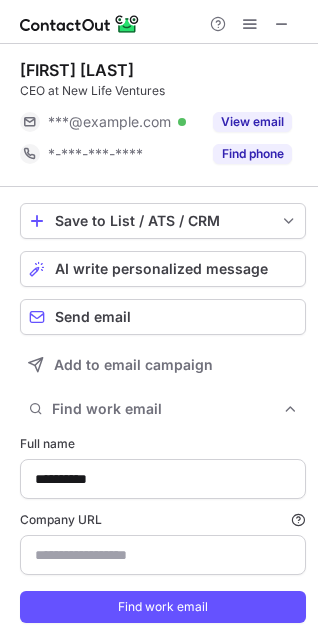 scroll, scrollTop: 53, scrollLeft: 0, axis: vertical 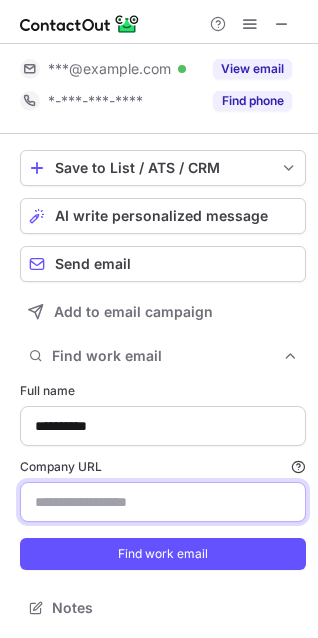 click on "Company URL Finding work email will consume 1 credit if a match is found." at bounding box center (163, 502) 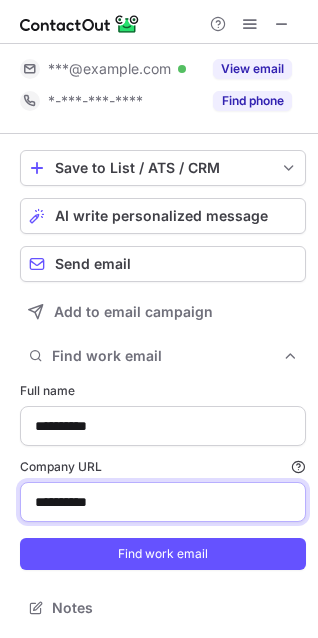 type on "**********" 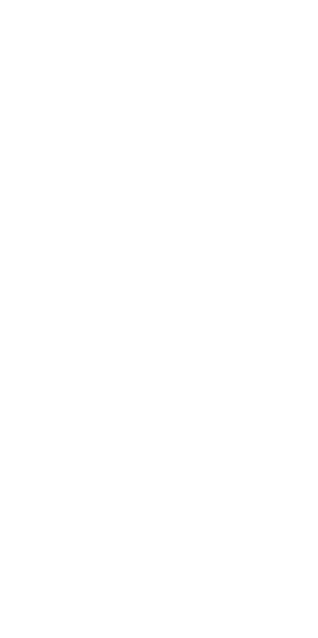 scroll, scrollTop: 0, scrollLeft: 0, axis: both 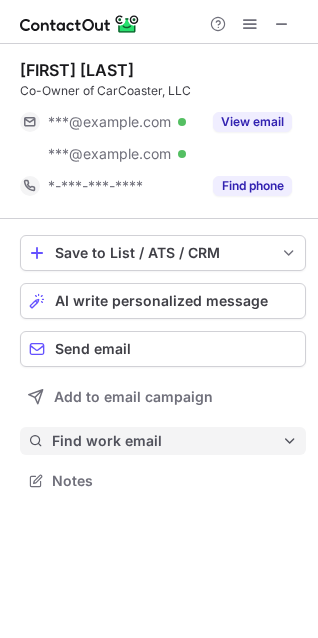 click on "Find work email" at bounding box center (163, 441) 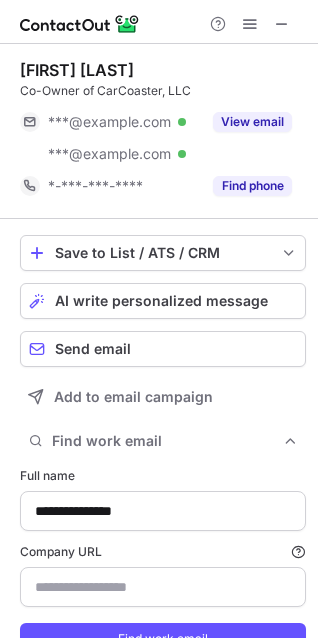 scroll, scrollTop: 85, scrollLeft: 0, axis: vertical 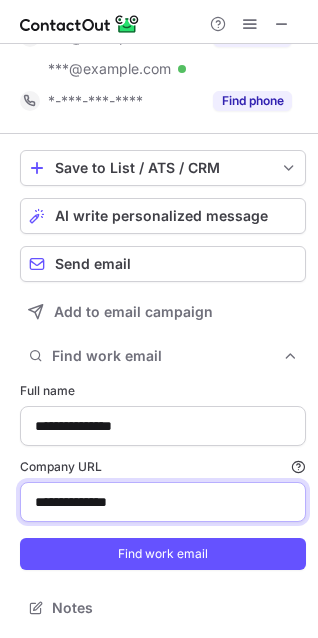 click on "**********" at bounding box center (163, 502) 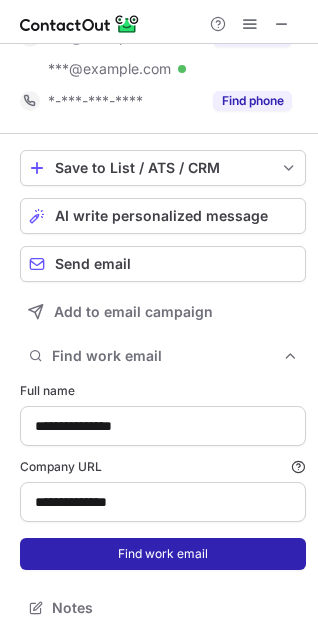 click on "Find work email" at bounding box center [163, 554] 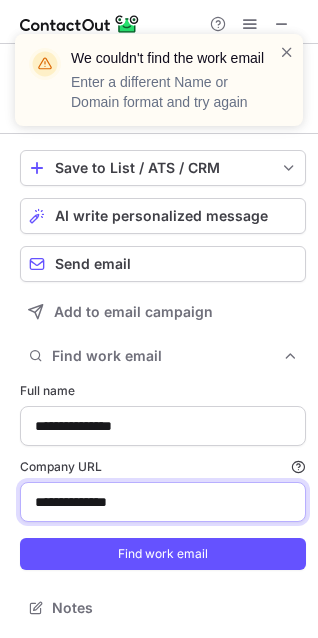 click on "**********" at bounding box center (163, 502) 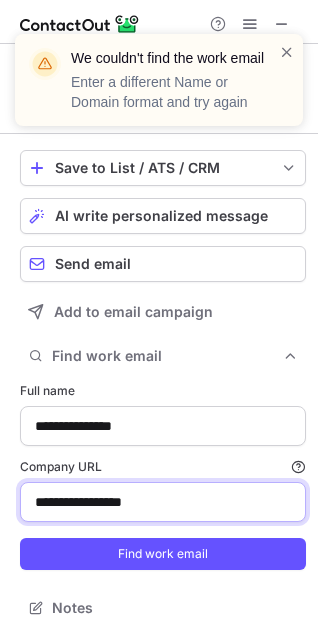 type on "**********" 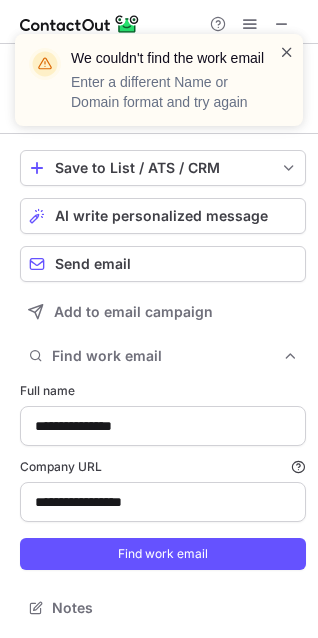 click at bounding box center [287, 52] 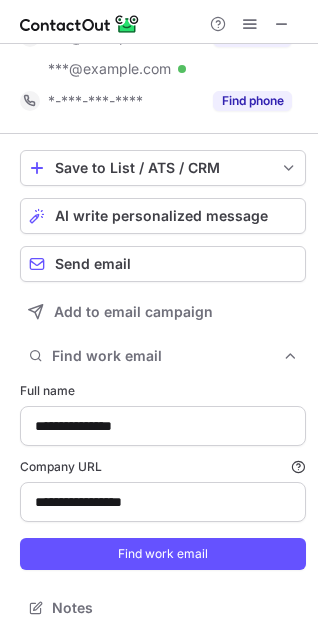 scroll, scrollTop: 0, scrollLeft: 0, axis: both 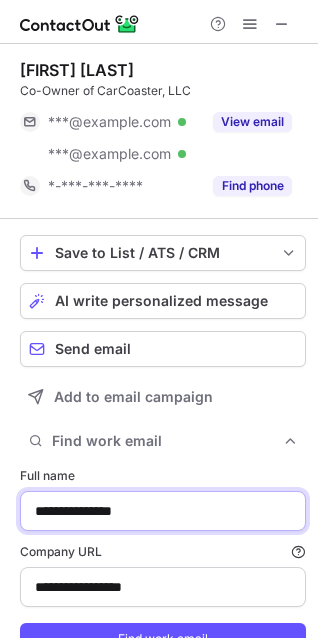 click on "**********" at bounding box center [163, 511] 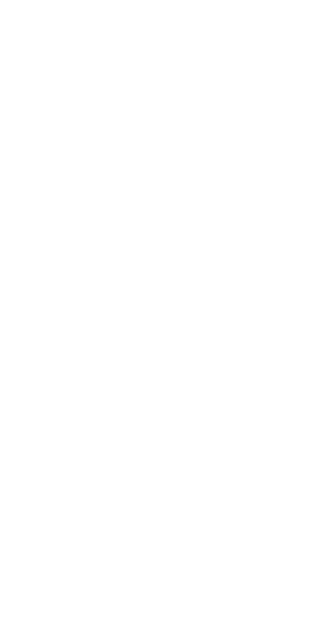scroll, scrollTop: 0, scrollLeft: 0, axis: both 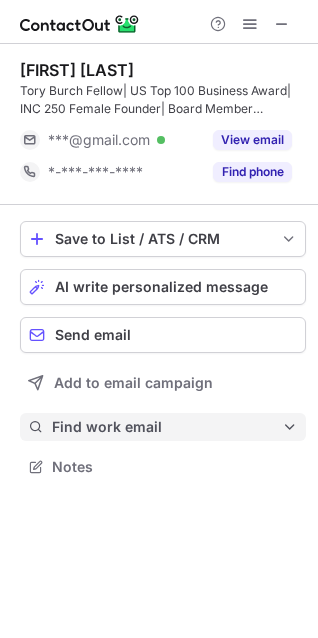 click on "Find work email" at bounding box center (163, 427) 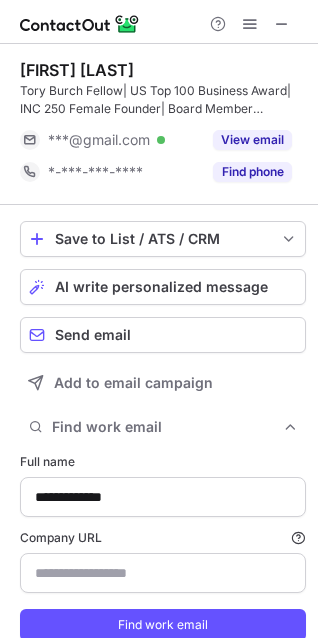 scroll, scrollTop: 71, scrollLeft: 0, axis: vertical 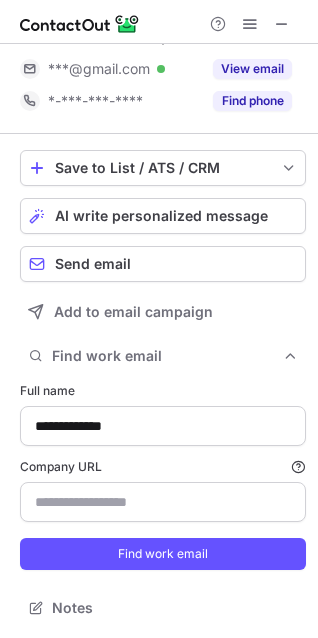 type on "*********" 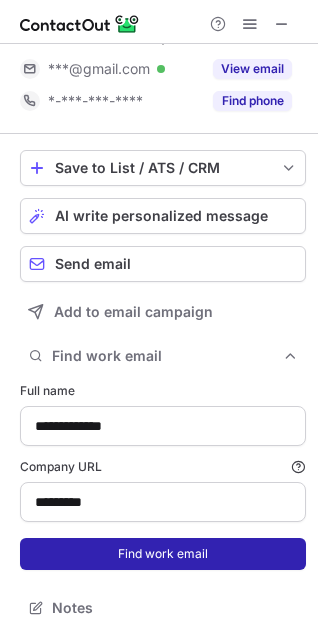 click on "Find work email" at bounding box center (163, 554) 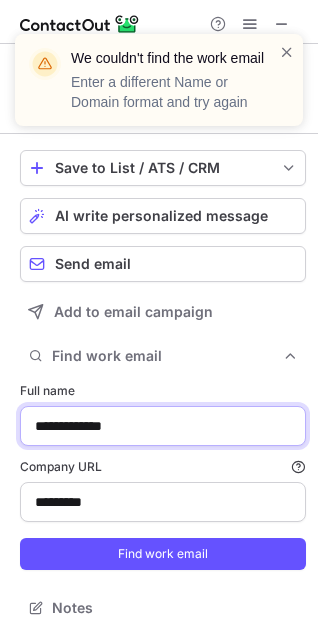 click on "**********" at bounding box center [163, 426] 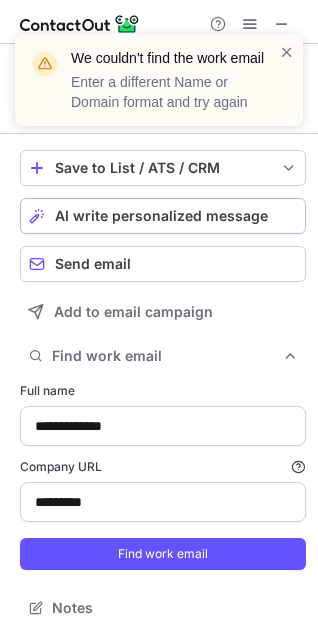 scroll, scrollTop: 0, scrollLeft: 0, axis: both 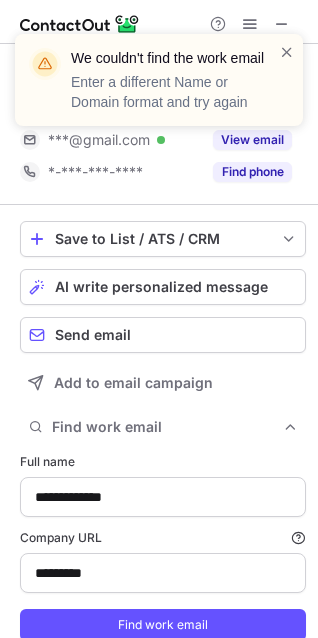 click on "We couldn't find the work email Enter a different Name or Domain format and try again" at bounding box center [159, 80] 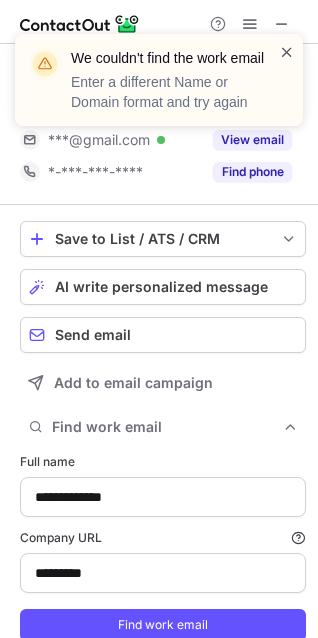 click at bounding box center [287, 52] 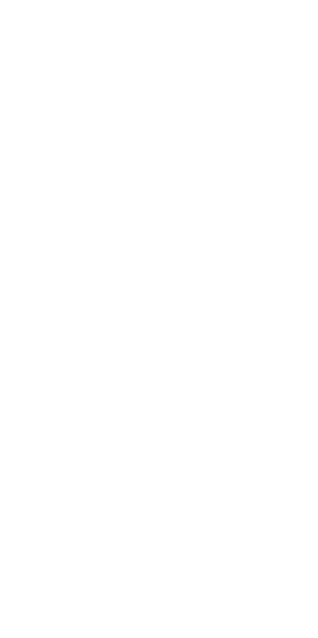 scroll, scrollTop: 0, scrollLeft: 0, axis: both 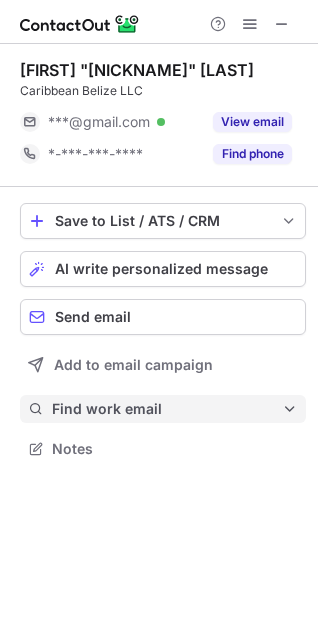 click on "Find work email" at bounding box center [167, 409] 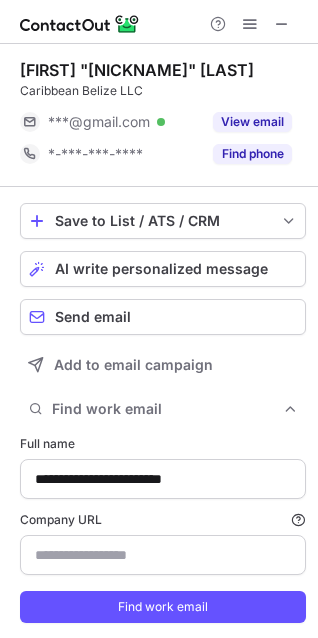 scroll, scrollTop: 53, scrollLeft: 0, axis: vertical 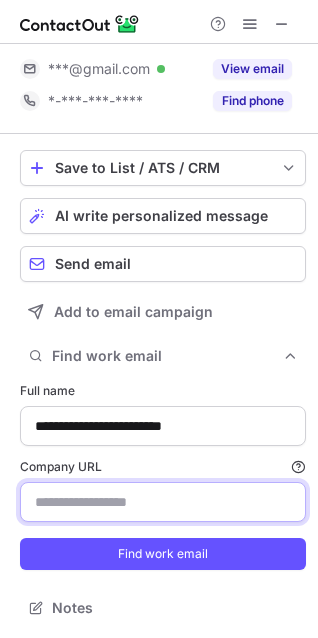 click on "Company URL Finding work email will consume 1 credit if a match is found." at bounding box center [163, 502] 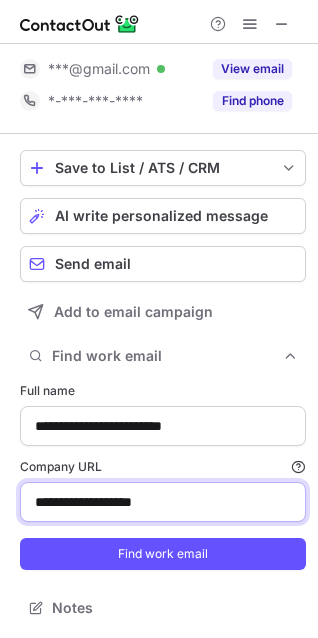 type on "**********" 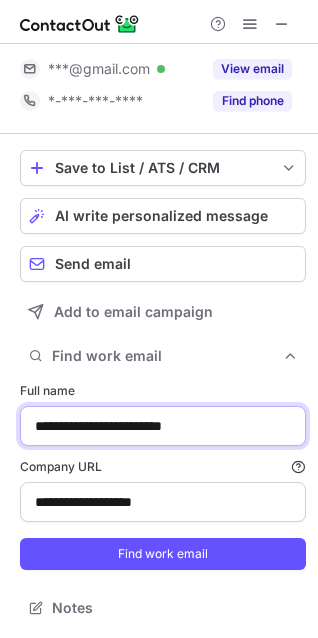 click on "**********" at bounding box center [163, 426] 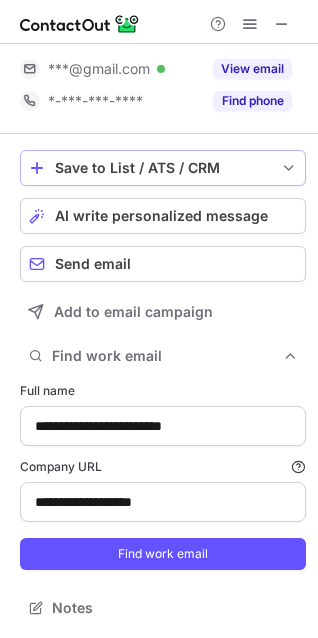 scroll, scrollTop: 0, scrollLeft: 0, axis: both 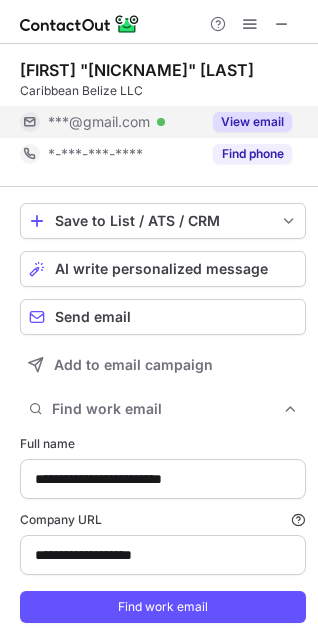 click on "View email" at bounding box center (252, 122) 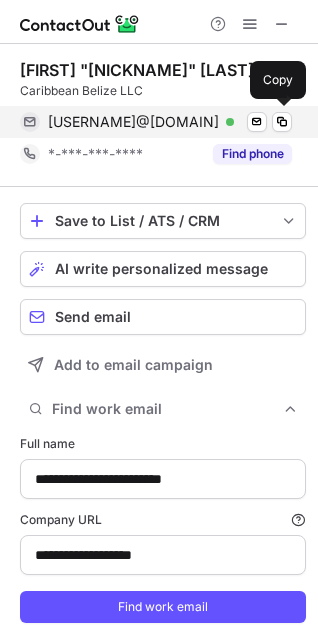 click on "caribbeanspicebz@gmail.com" at bounding box center [133, 122] 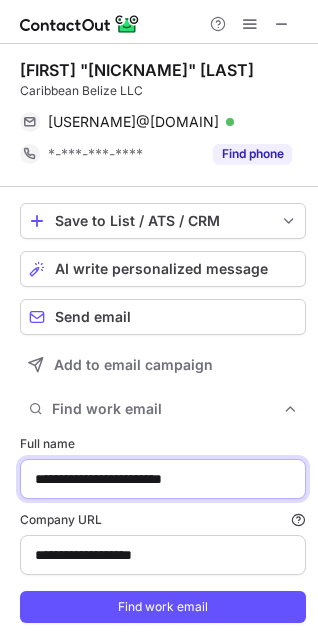 click on "**********" at bounding box center [163, 479] 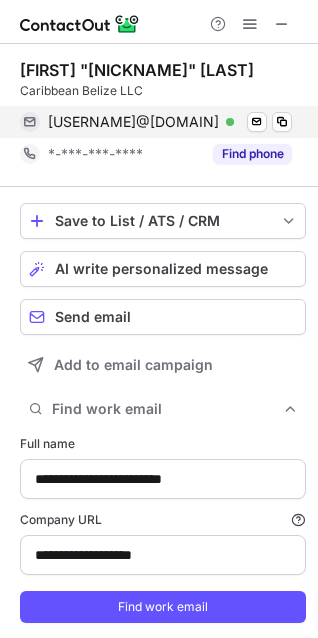 click on "caribbeanspicebz@gmail.com" at bounding box center (133, 122) 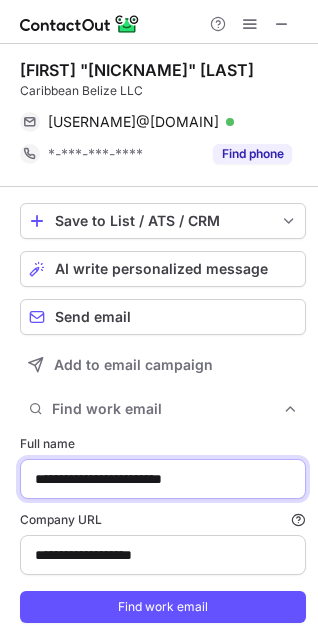 click on "**********" at bounding box center (163, 479) 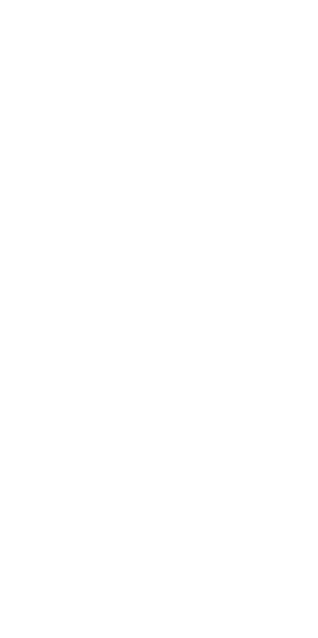 scroll, scrollTop: 0, scrollLeft: 0, axis: both 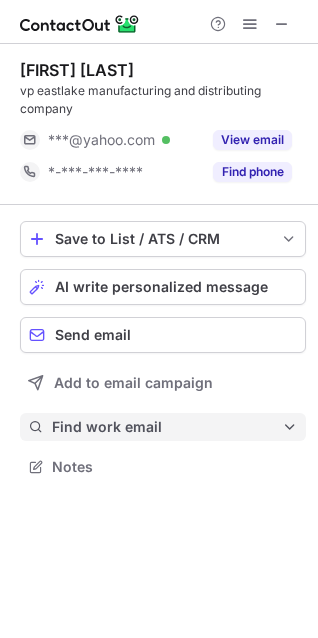 click on "Find work email" at bounding box center [167, 427] 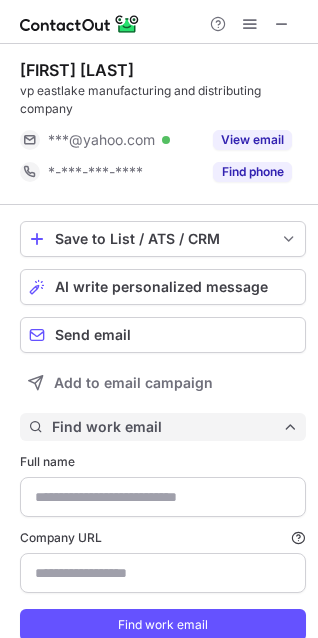 scroll, scrollTop: 10, scrollLeft: 10, axis: both 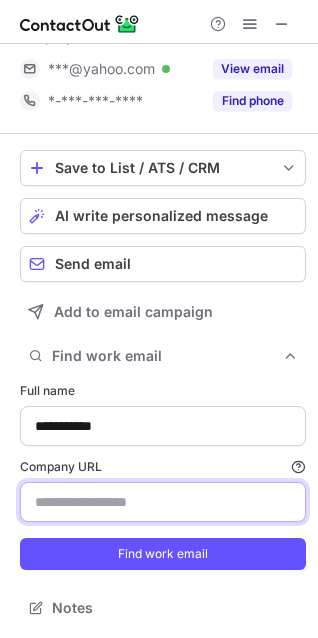 click on "Company URL Finding work email will consume 1 credit if a match is found." at bounding box center (163, 502) 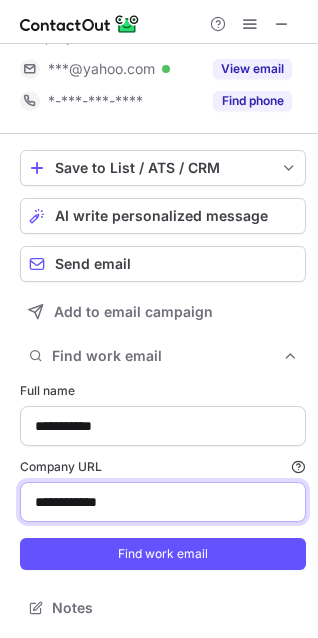 type on "**********" 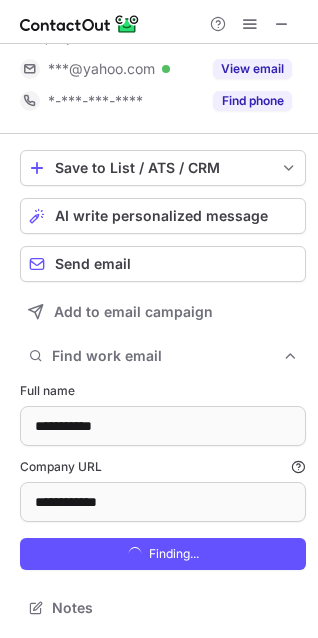 scroll, scrollTop: 10, scrollLeft: 10, axis: both 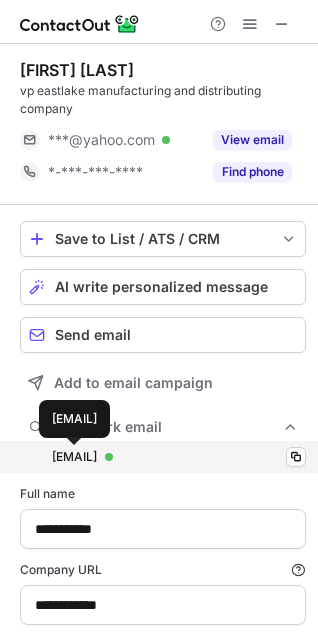 click on "[EMAIL]" at bounding box center [74, 457] 